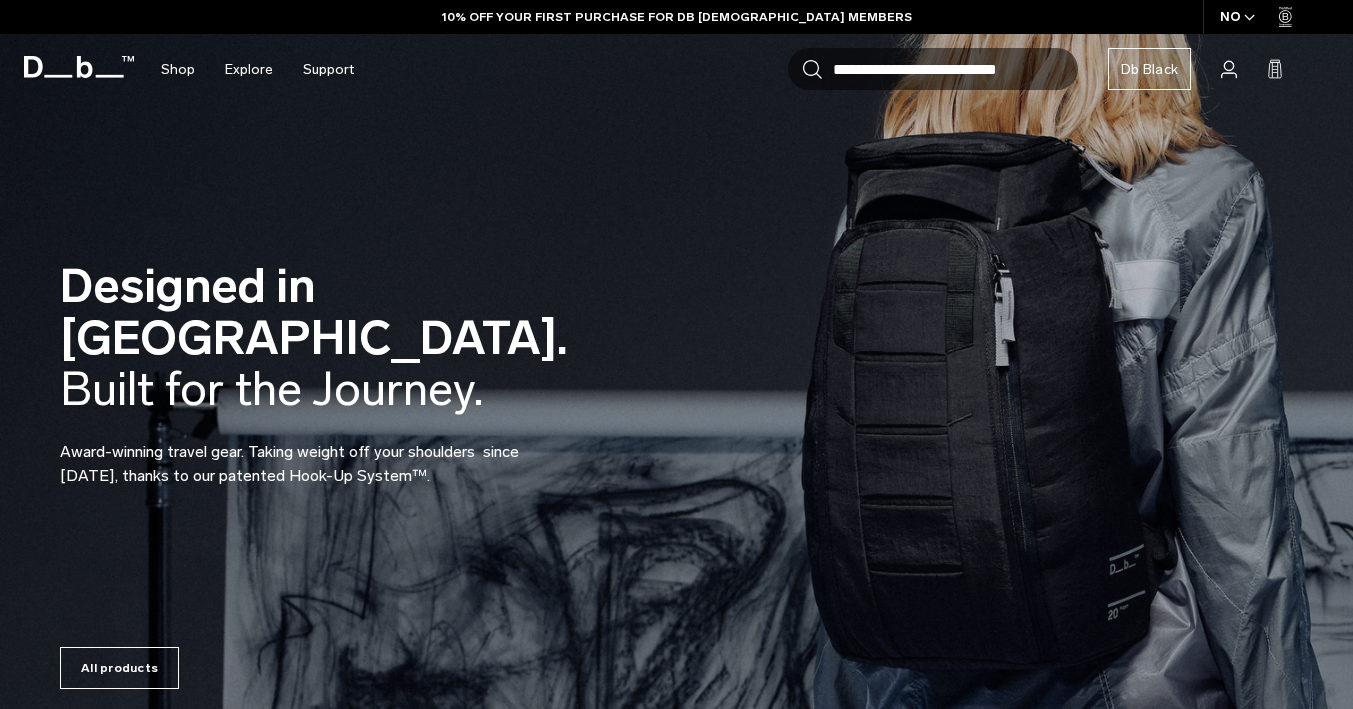 scroll, scrollTop: 0, scrollLeft: 0, axis: both 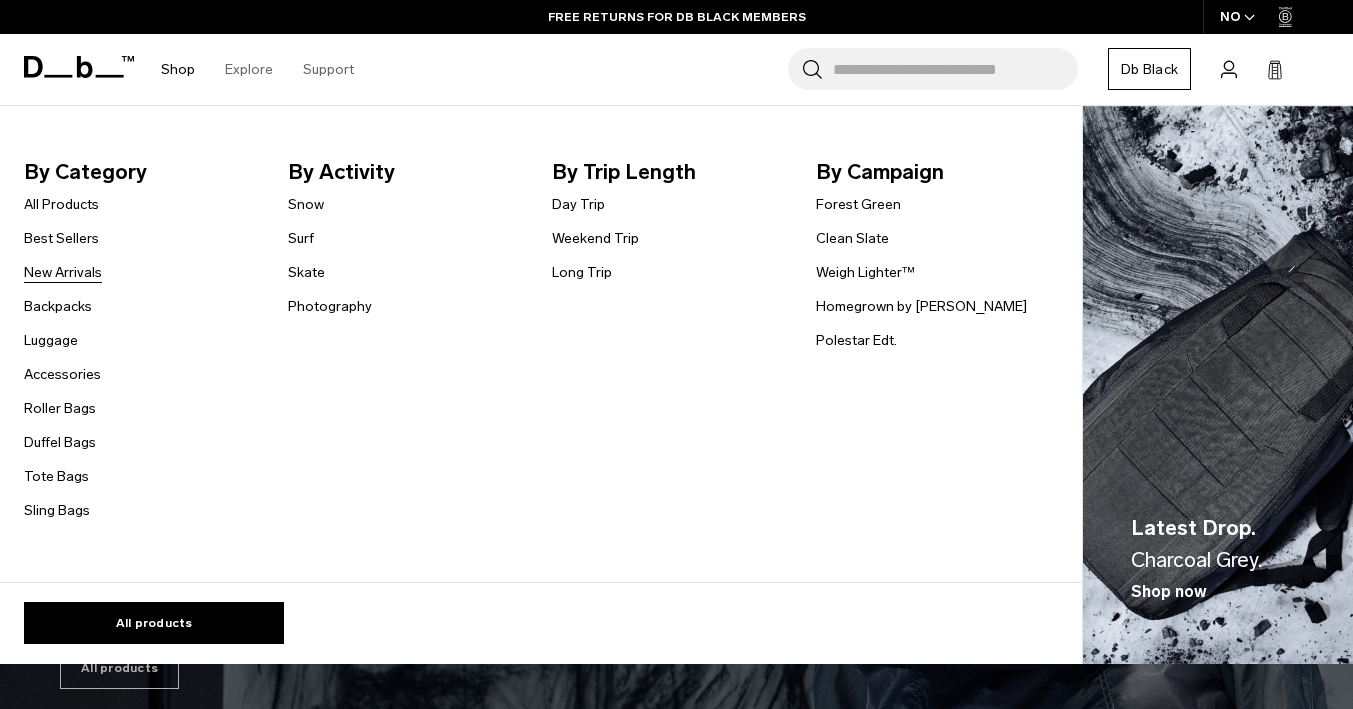click on "New Arrivals" at bounding box center [63, 272] 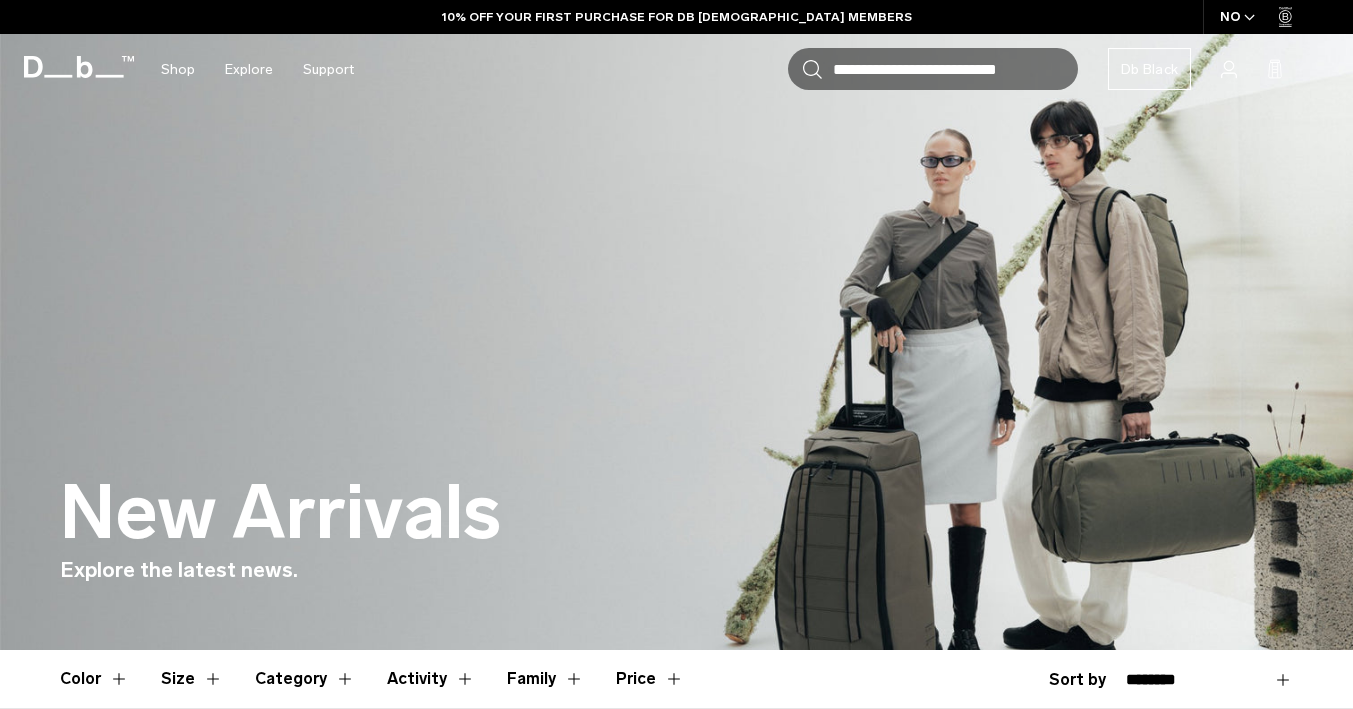 scroll, scrollTop: 615, scrollLeft: 0, axis: vertical 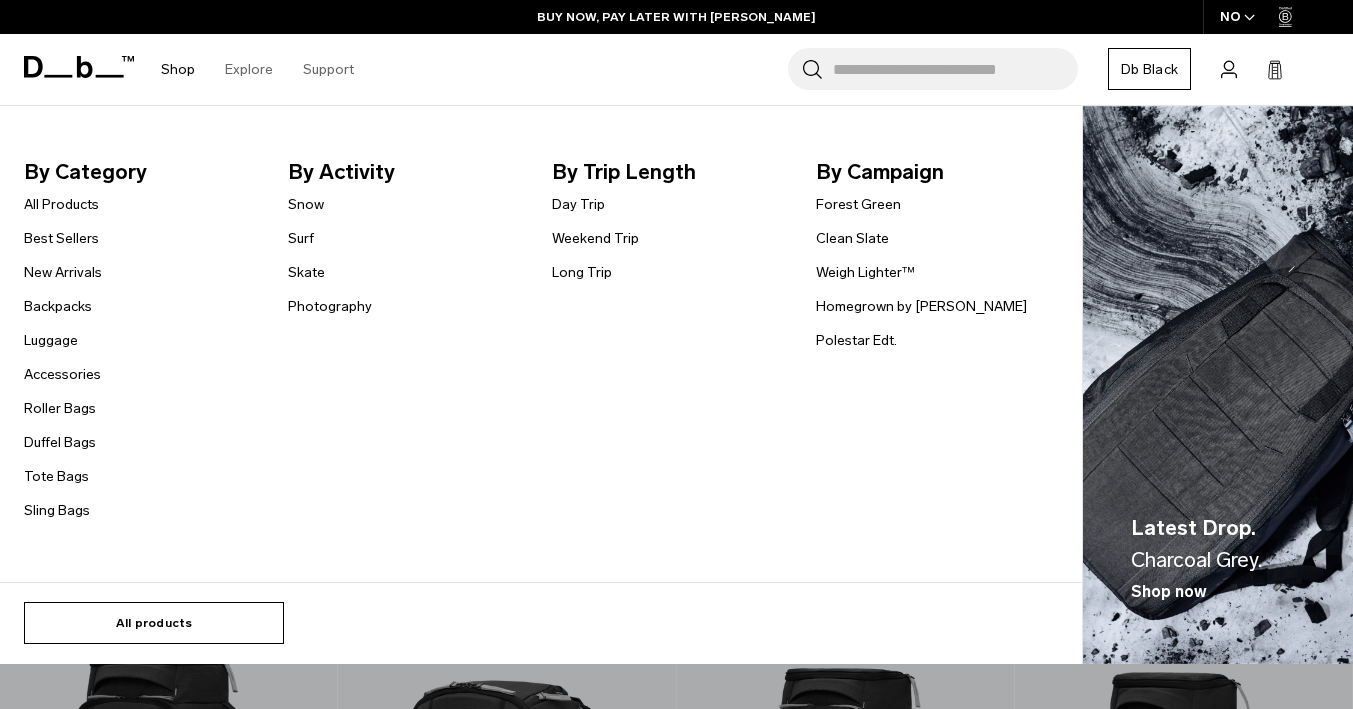 click on "All products" at bounding box center (154, 623) 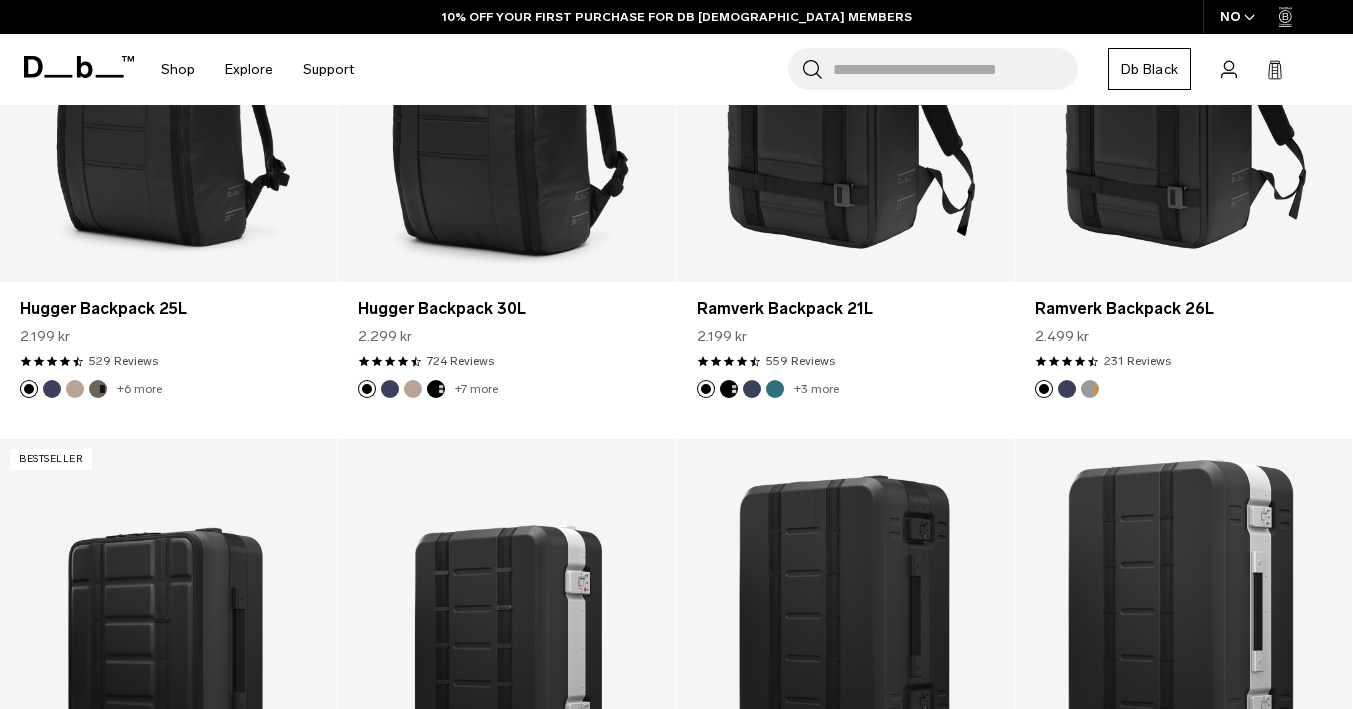 scroll, scrollTop: 866, scrollLeft: 0, axis: vertical 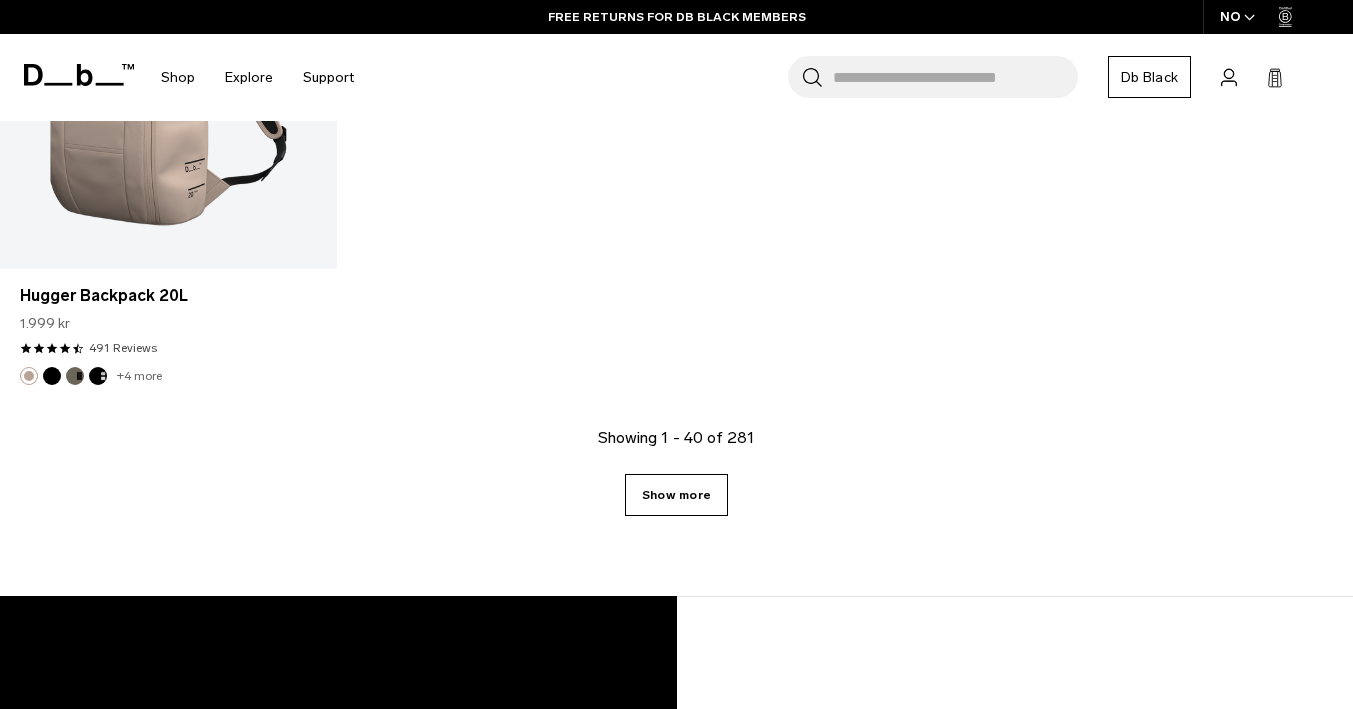 click on "Show more" at bounding box center (676, 495) 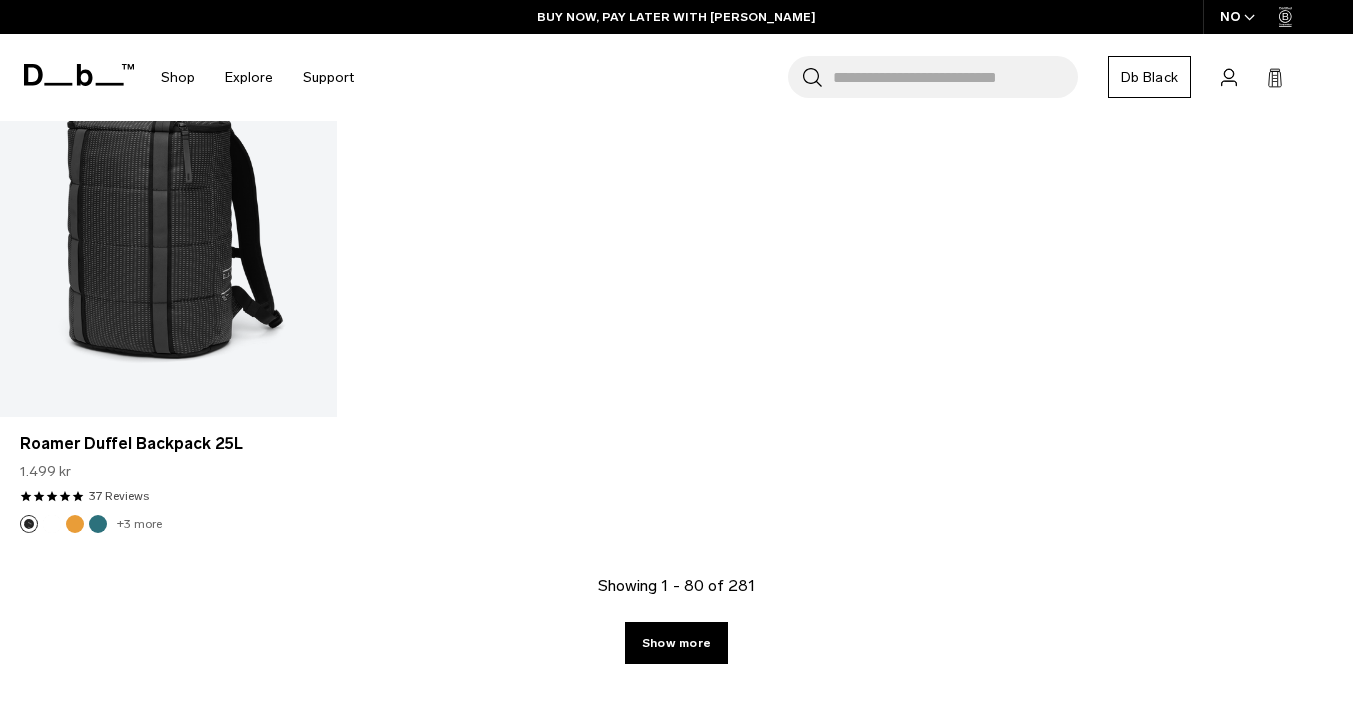 scroll, scrollTop: 11129, scrollLeft: 0, axis: vertical 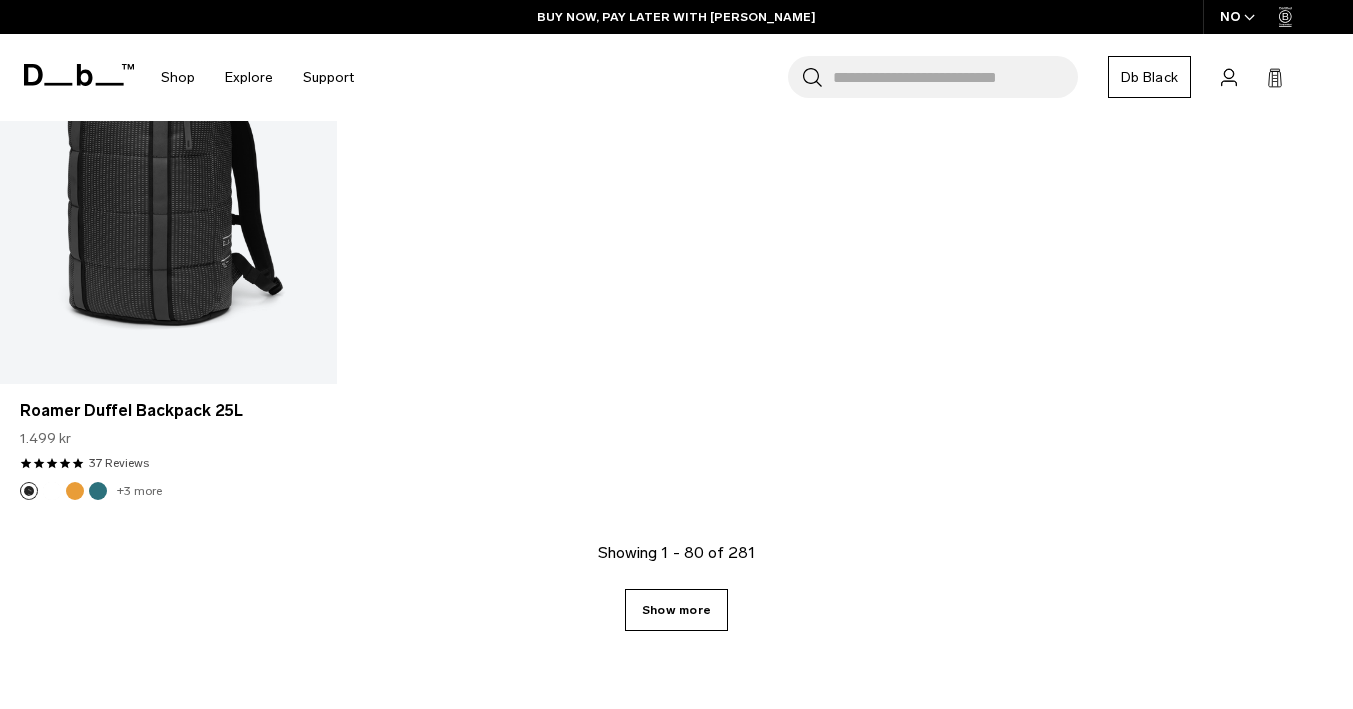 click on "Show more" at bounding box center [676, 610] 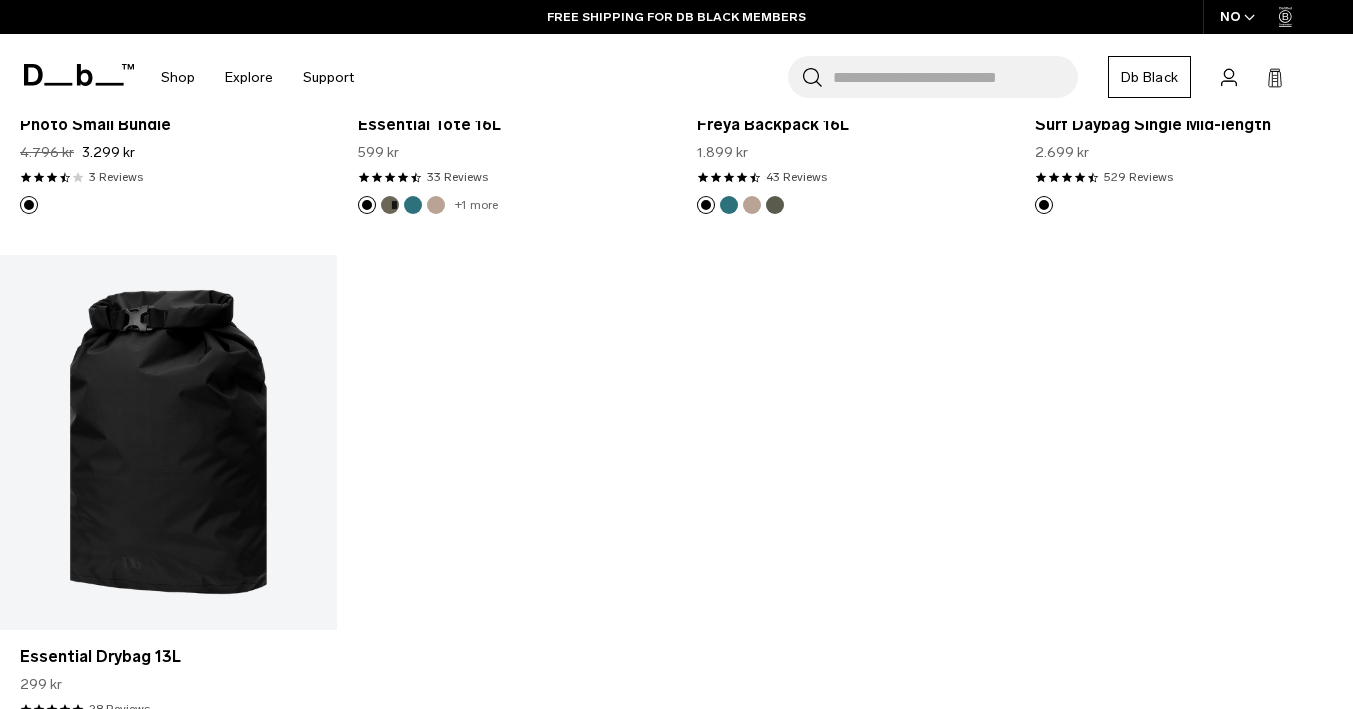 scroll, scrollTop: 16494, scrollLeft: 0, axis: vertical 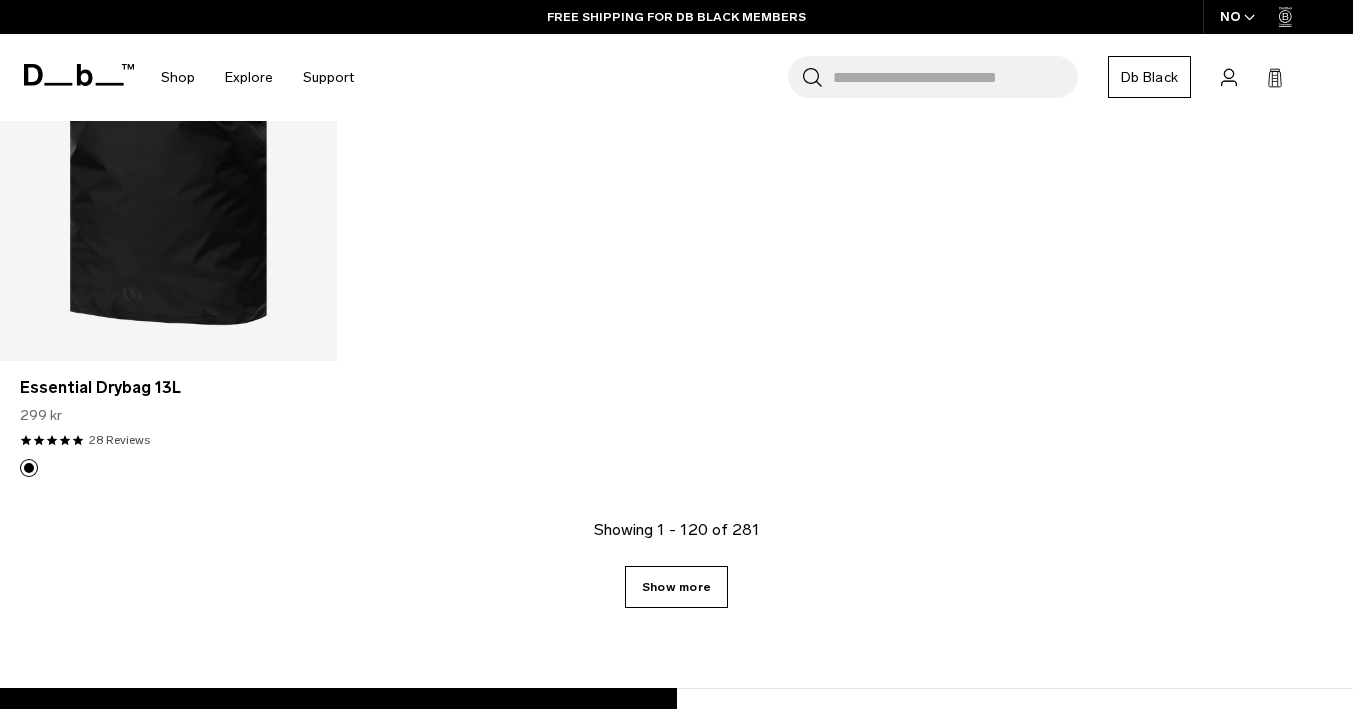 click on "Show more" at bounding box center [676, 587] 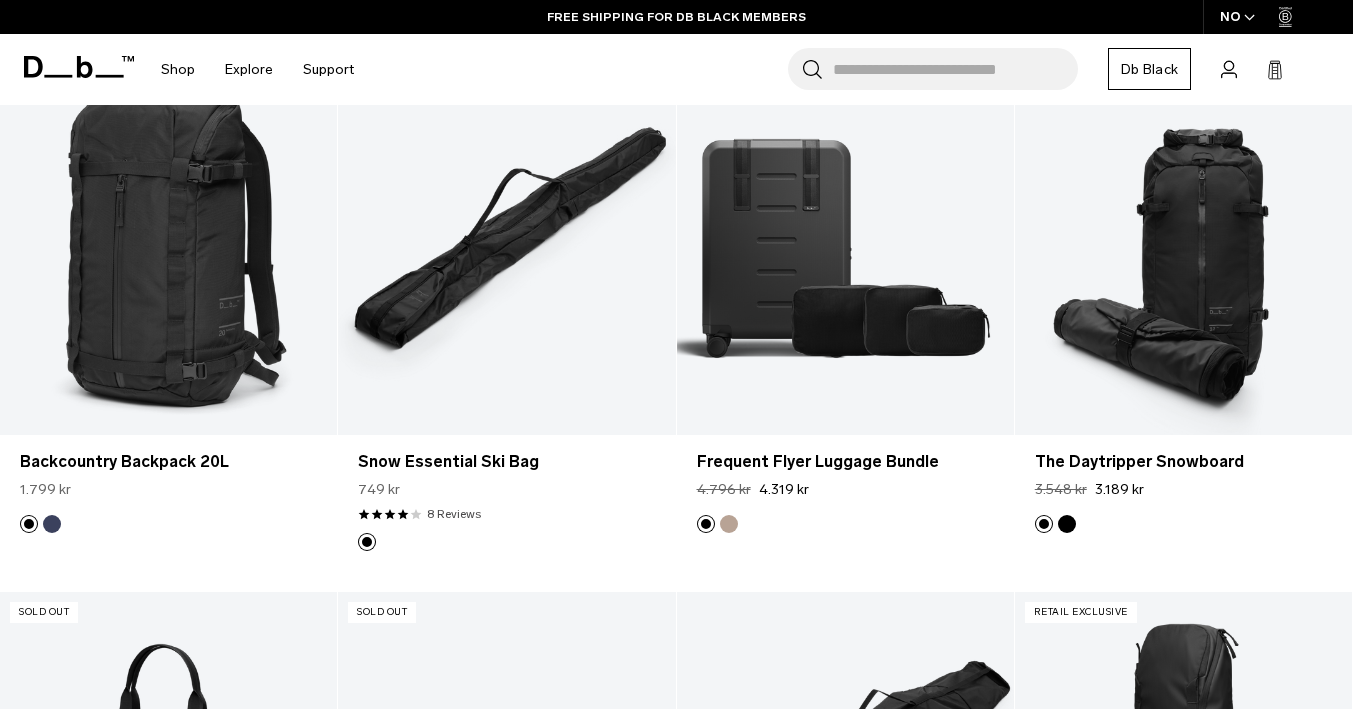 scroll, scrollTop: 18030, scrollLeft: 0, axis: vertical 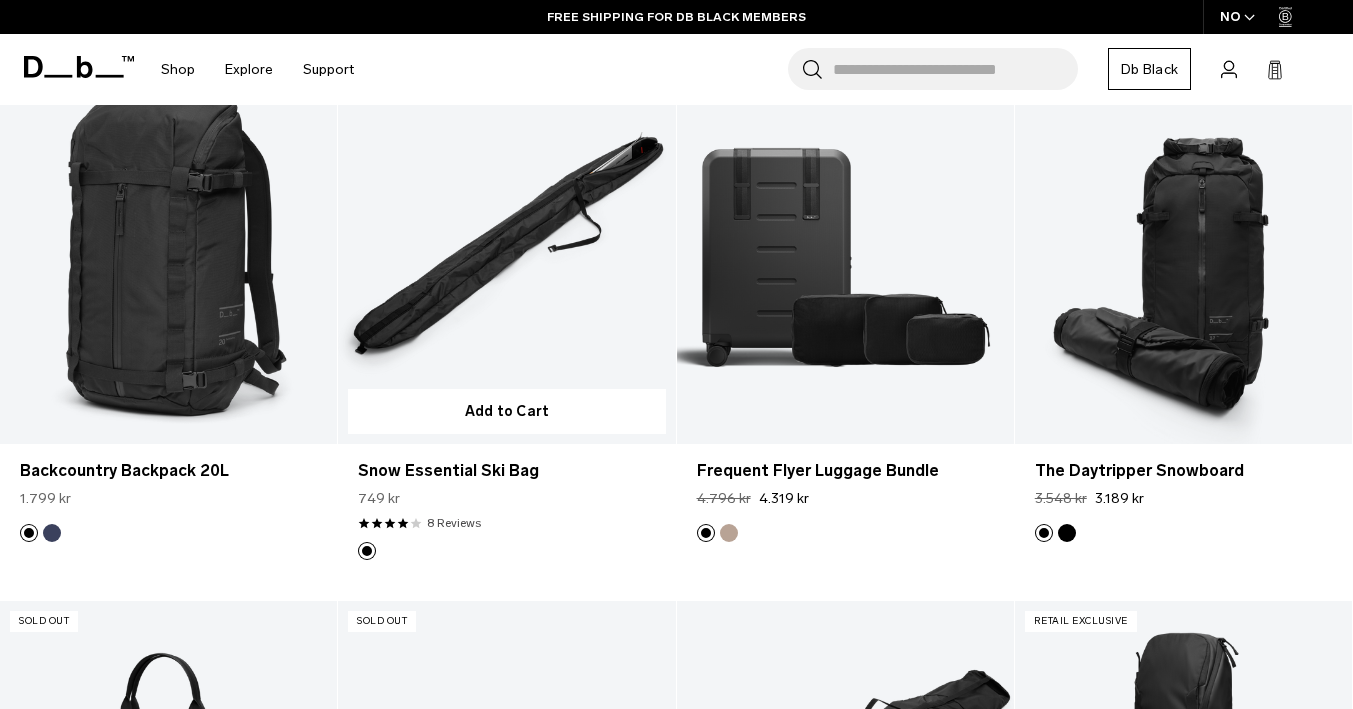 click at bounding box center [506, 256] 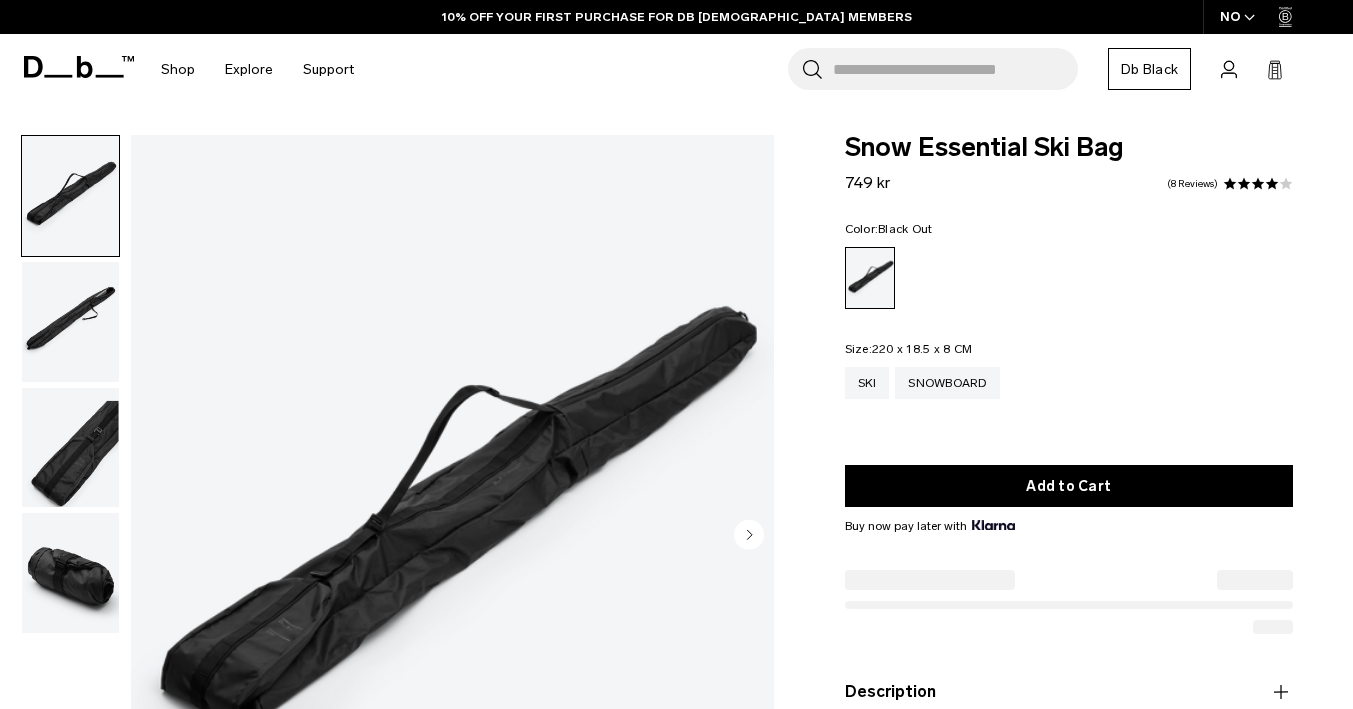 scroll, scrollTop: 0, scrollLeft: 0, axis: both 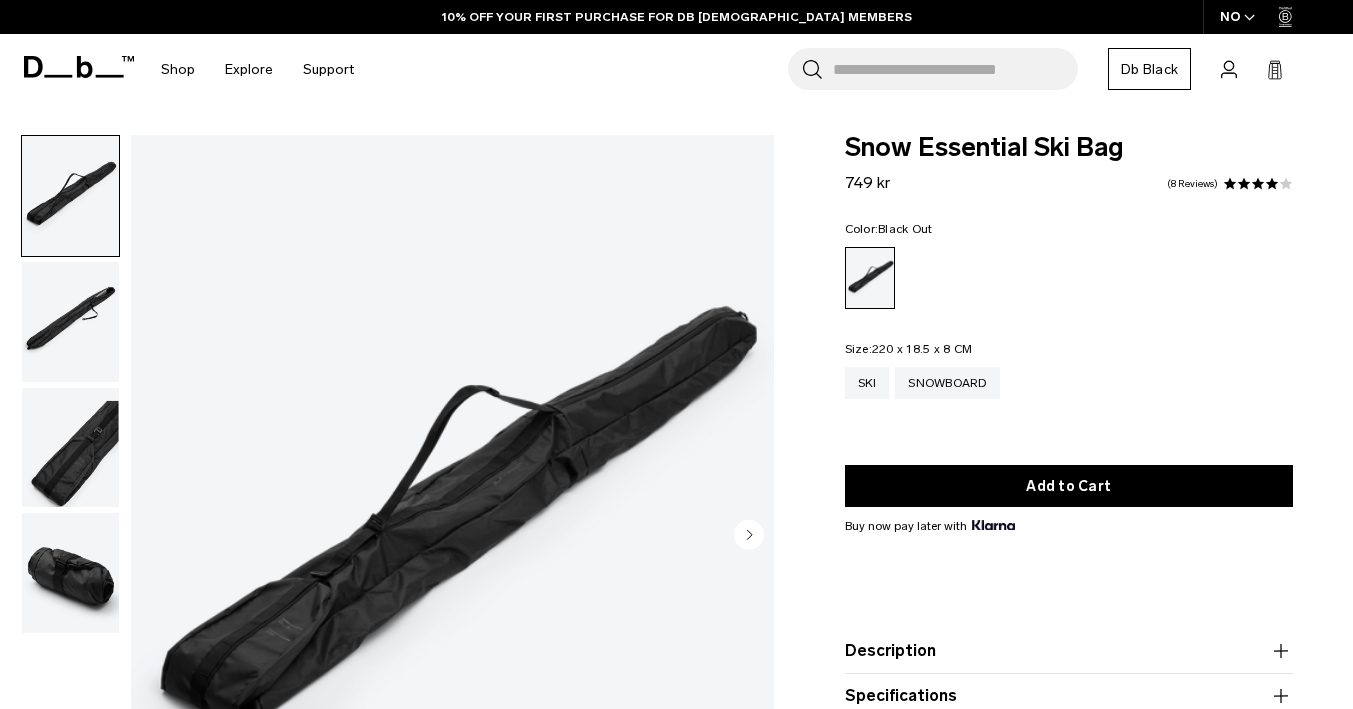 click at bounding box center [70, 322] 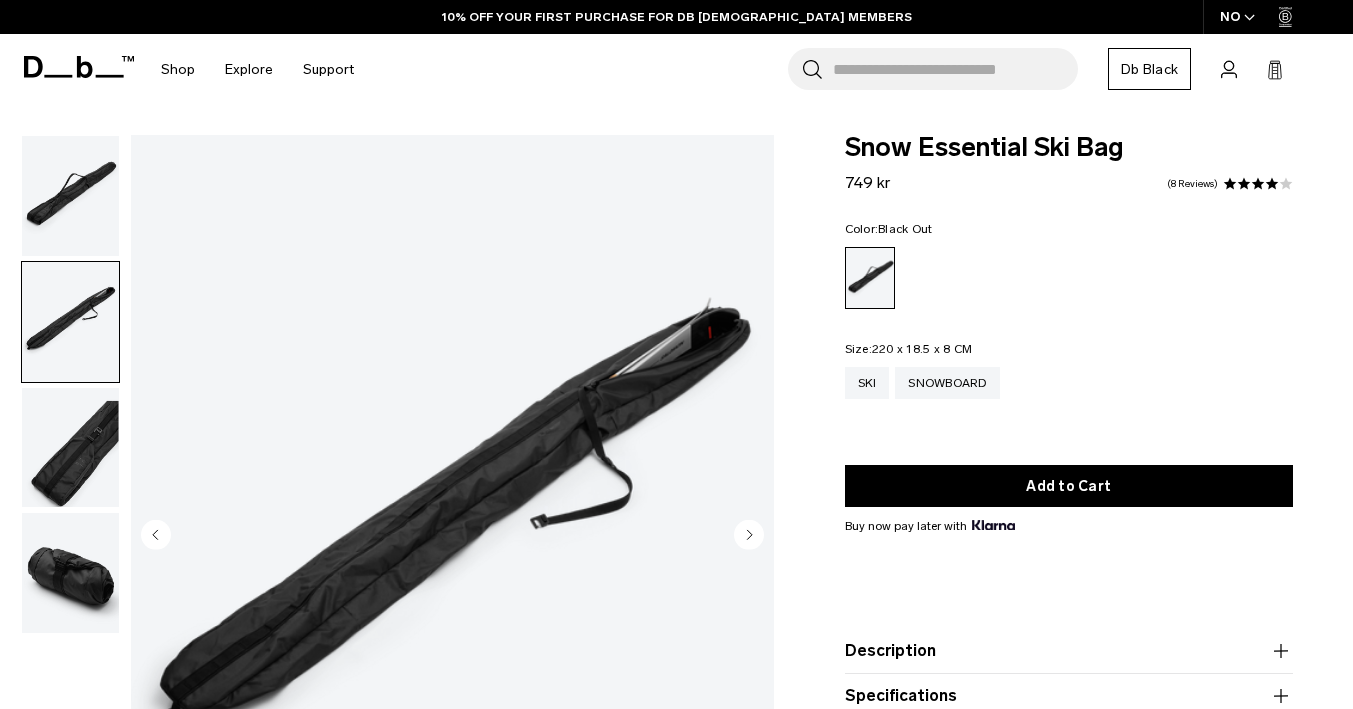 click at bounding box center (70, 448) 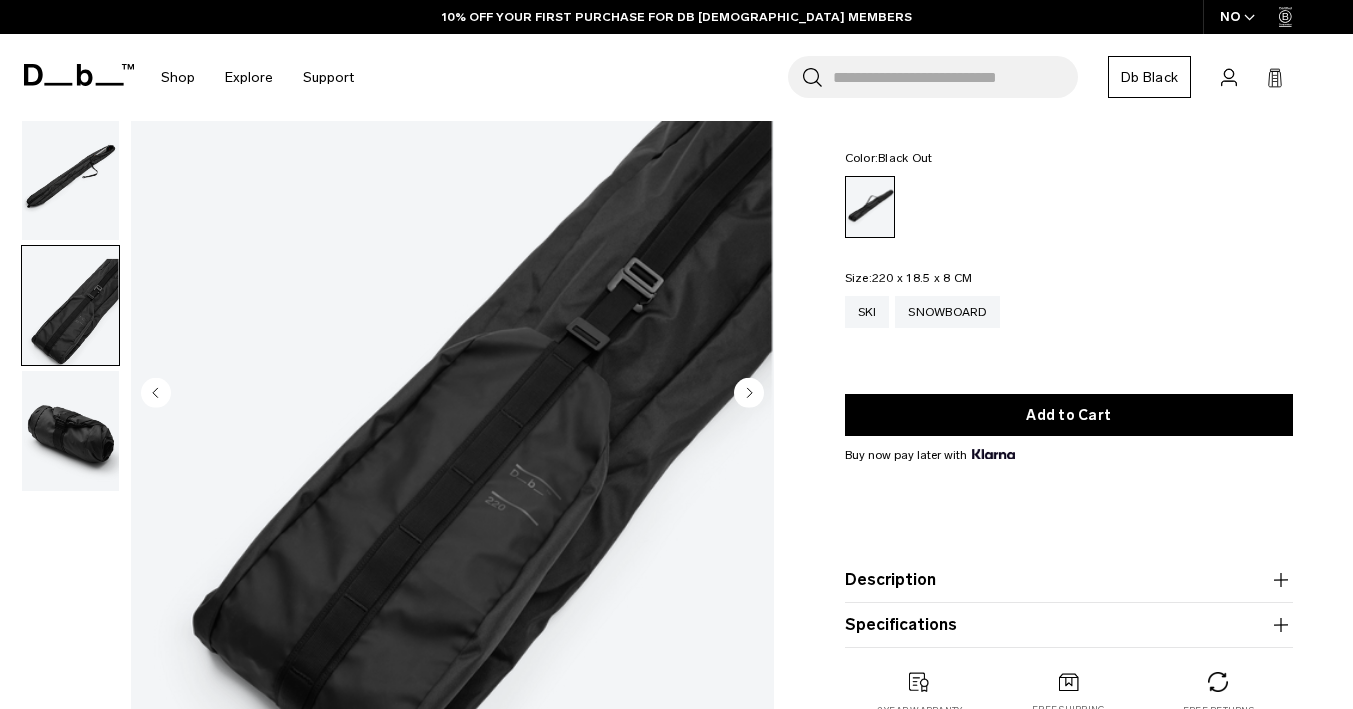 scroll, scrollTop: 144, scrollLeft: 0, axis: vertical 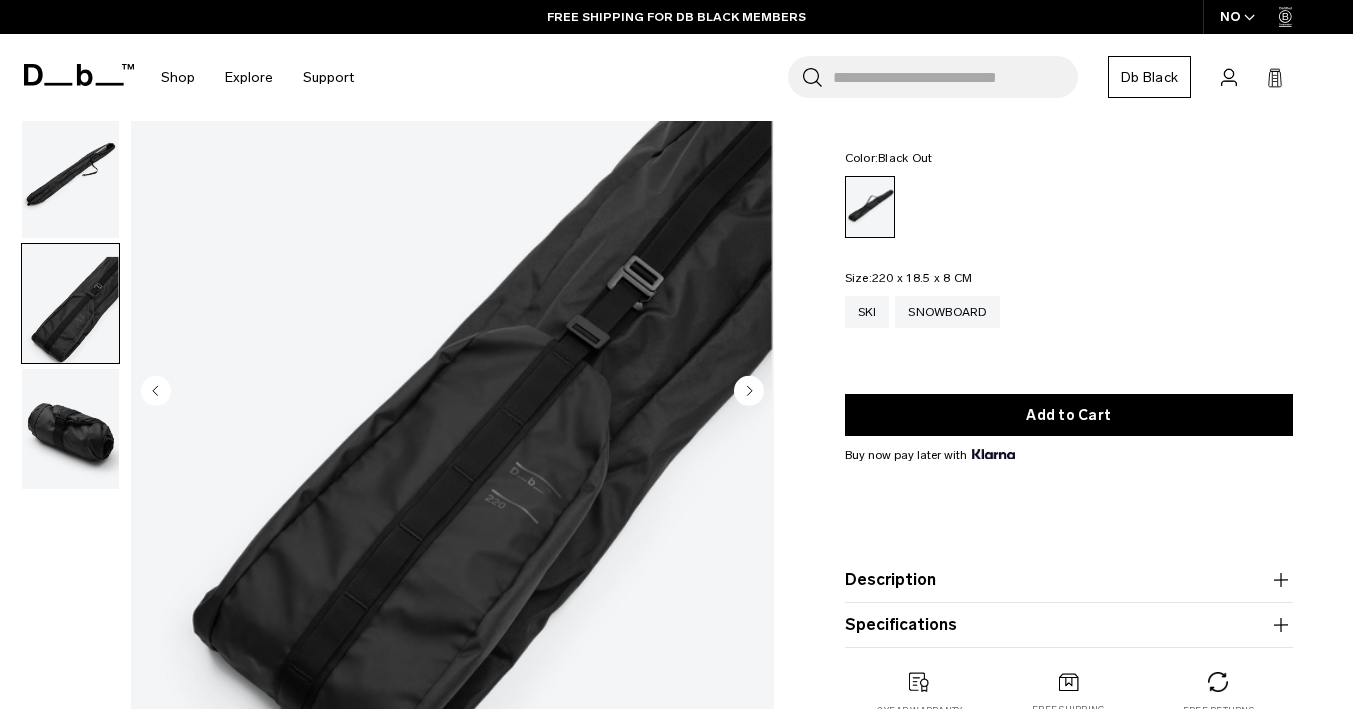 click at bounding box center [70, 429] 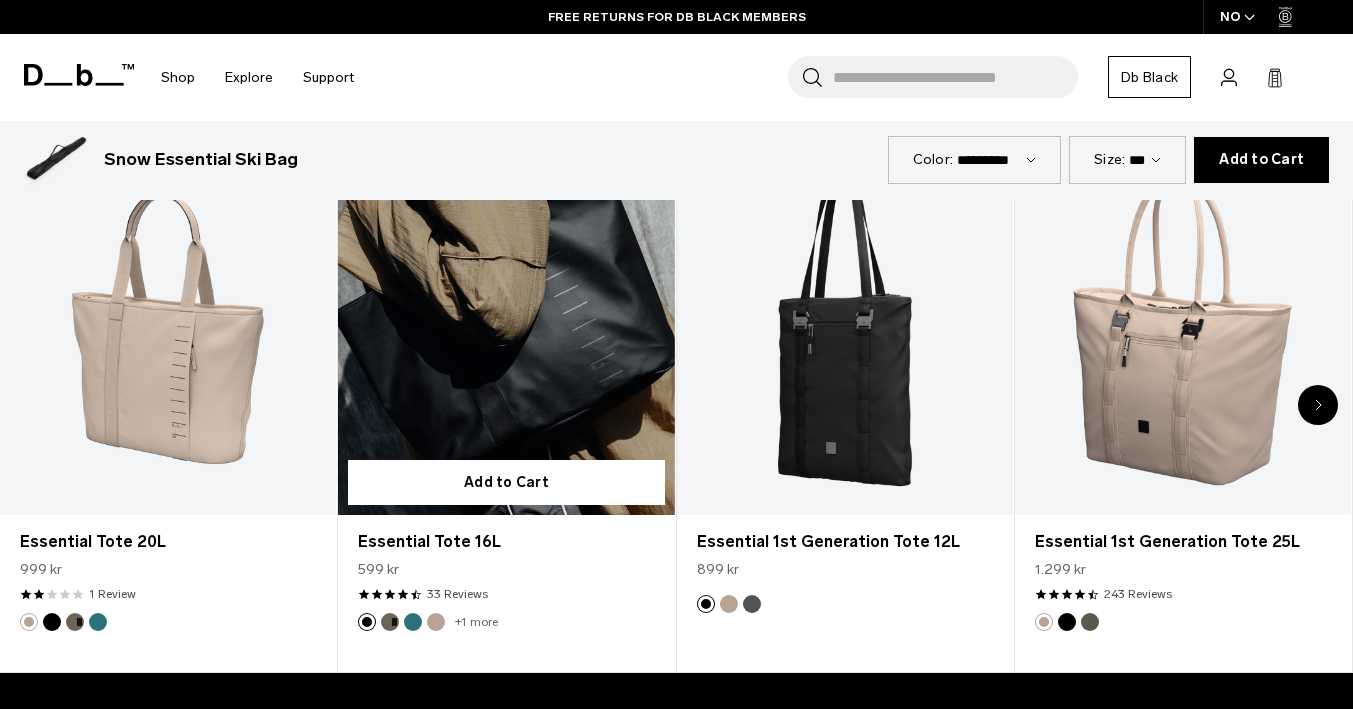 scroll, scrollTop: 971, scrollLeft: 0, axis: vertical 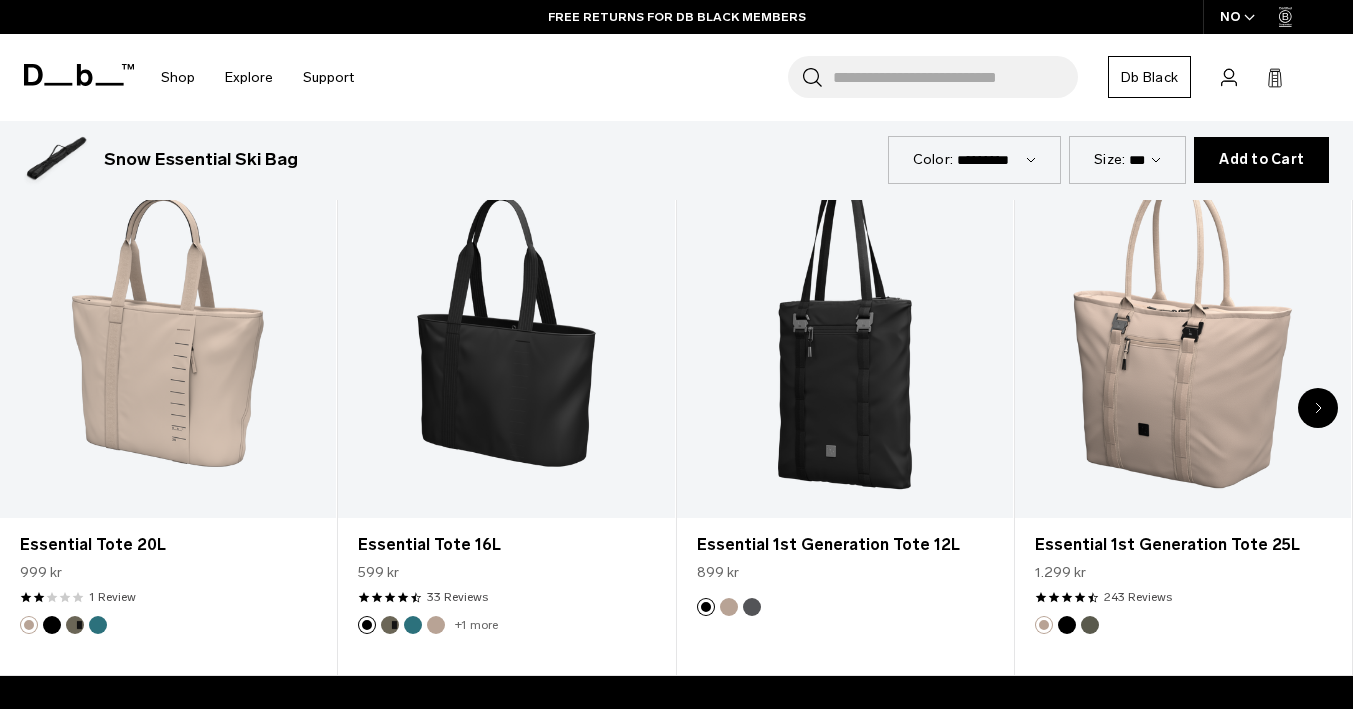click on "Add to Cart" at bounding box center (1261, 160) 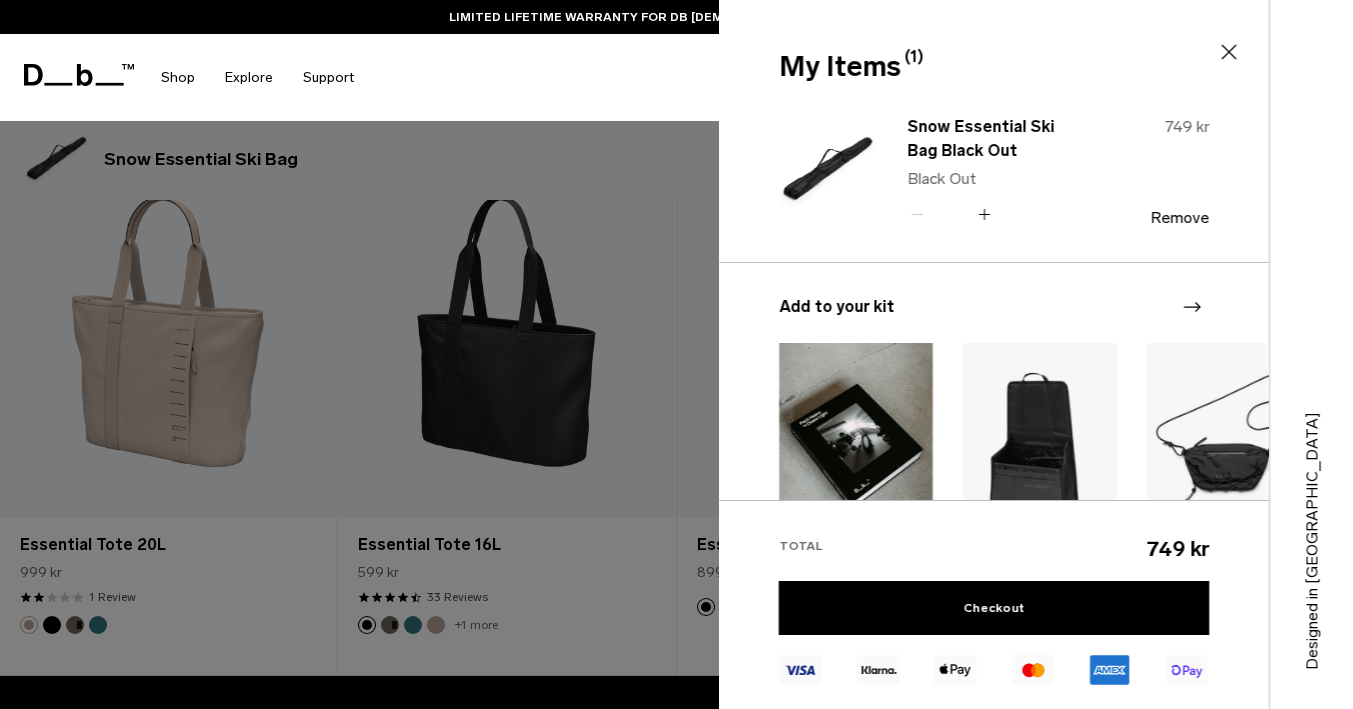 click 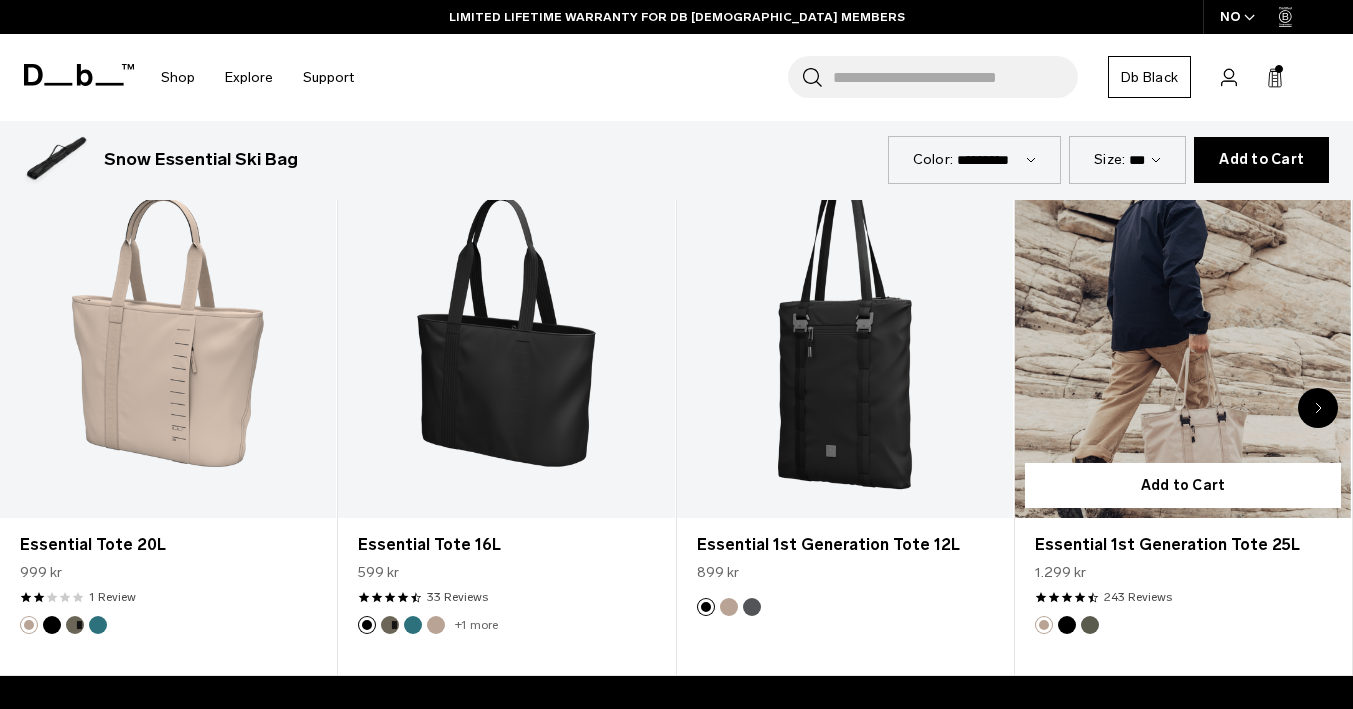 click at bounding box center (1183, 332) 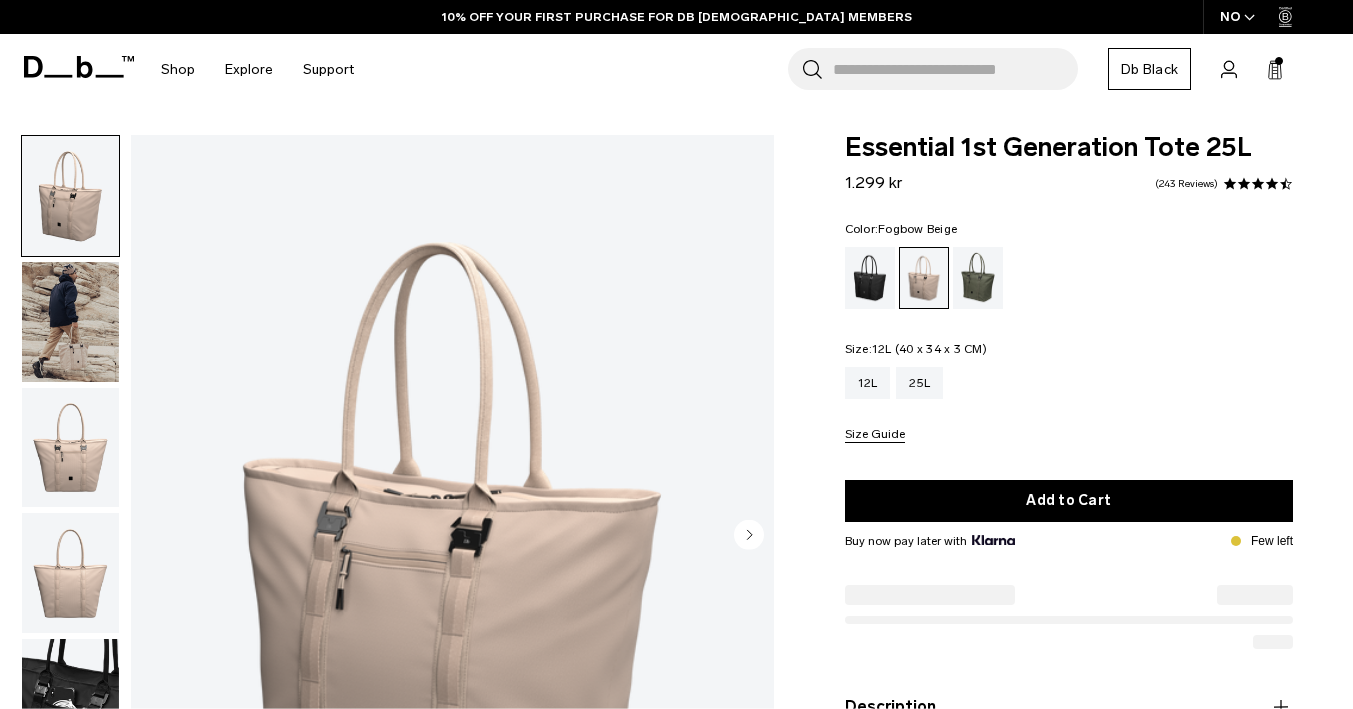 scroll, scrollTop: 0, scrollLeft: 0, axis: both 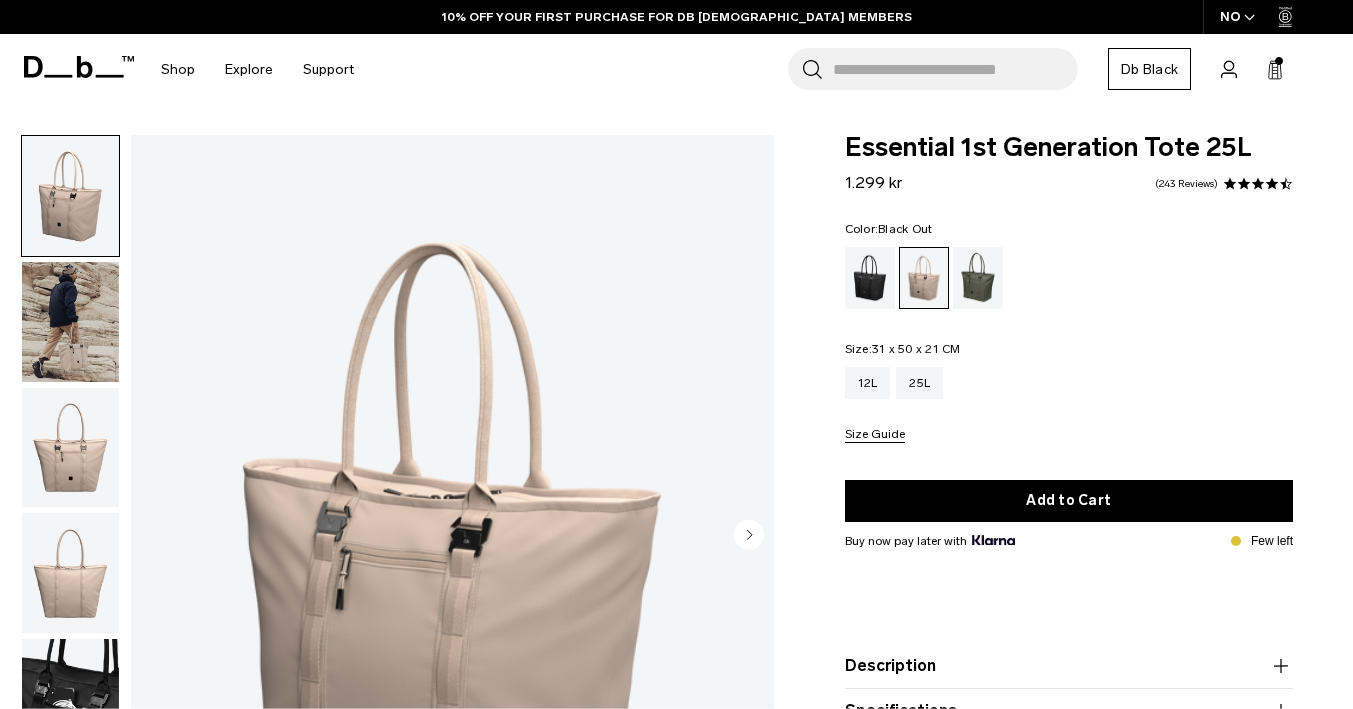click at bounding box center [870, 278] 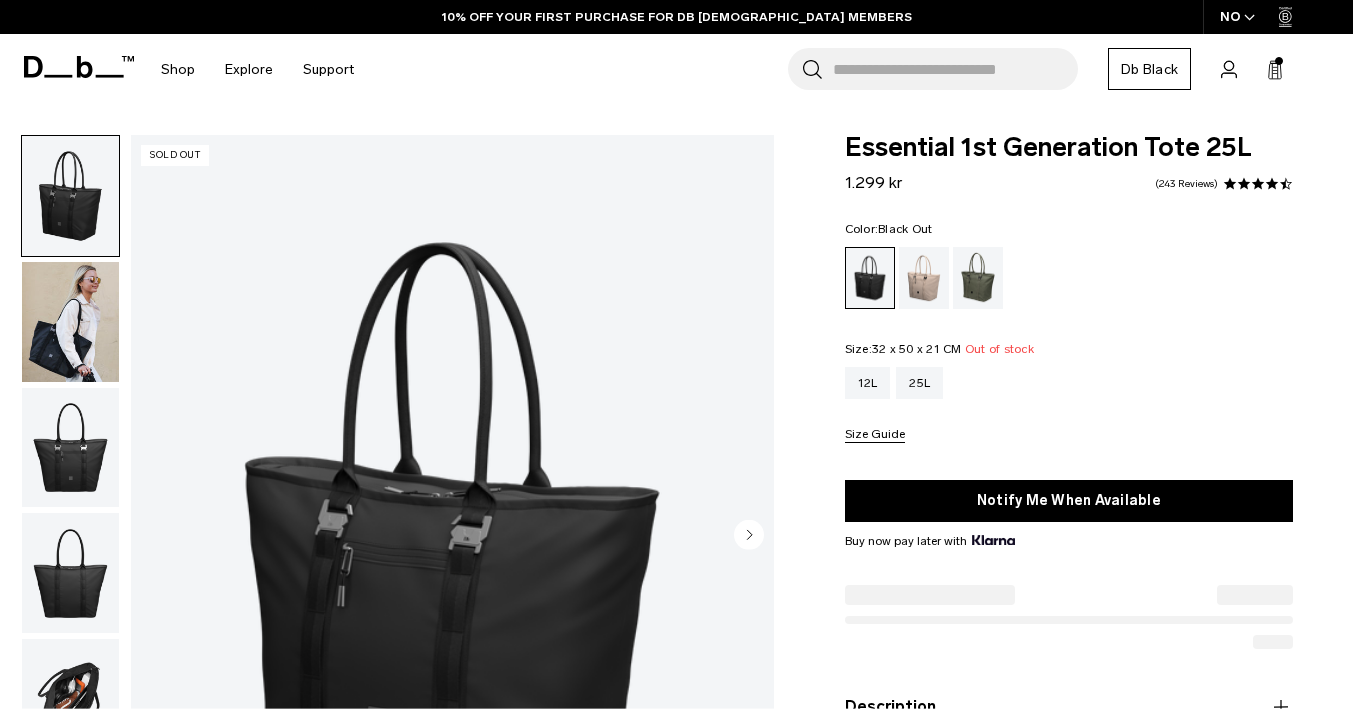 scroll, scrollTop: 0, scrollLeft: 0, axis: both 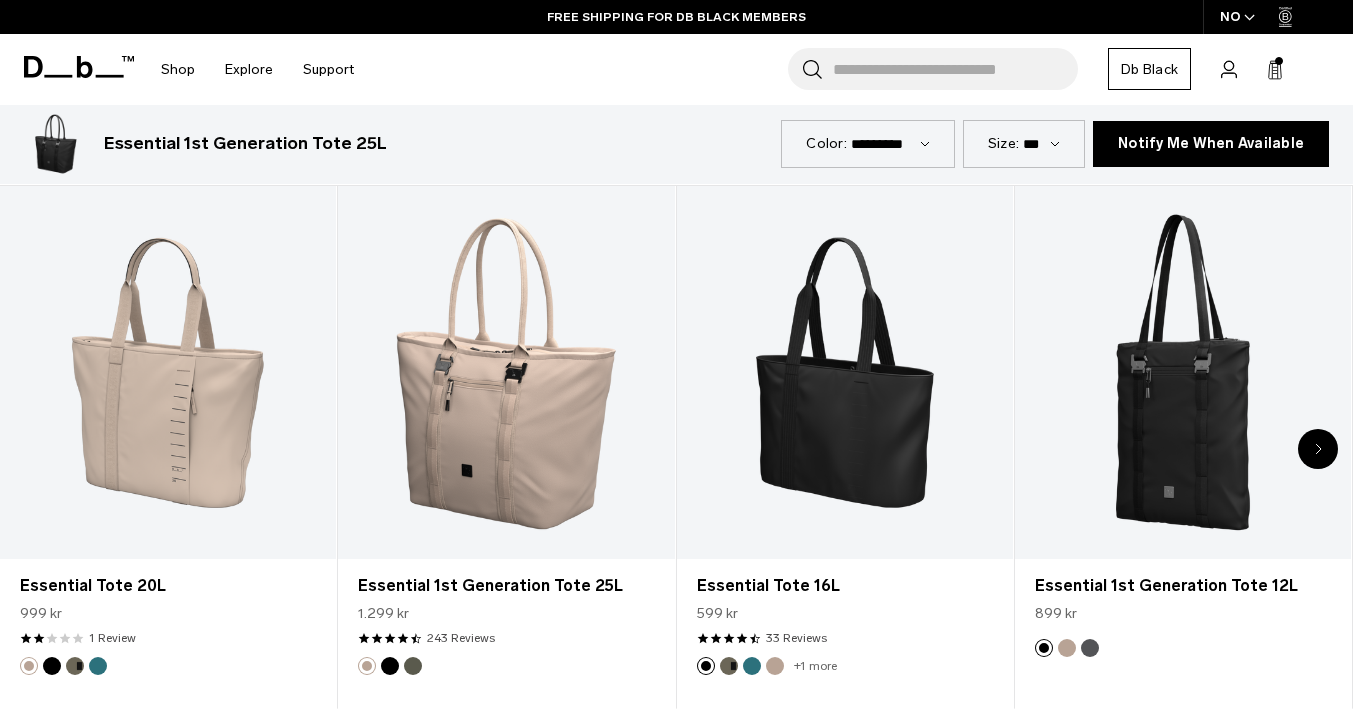click 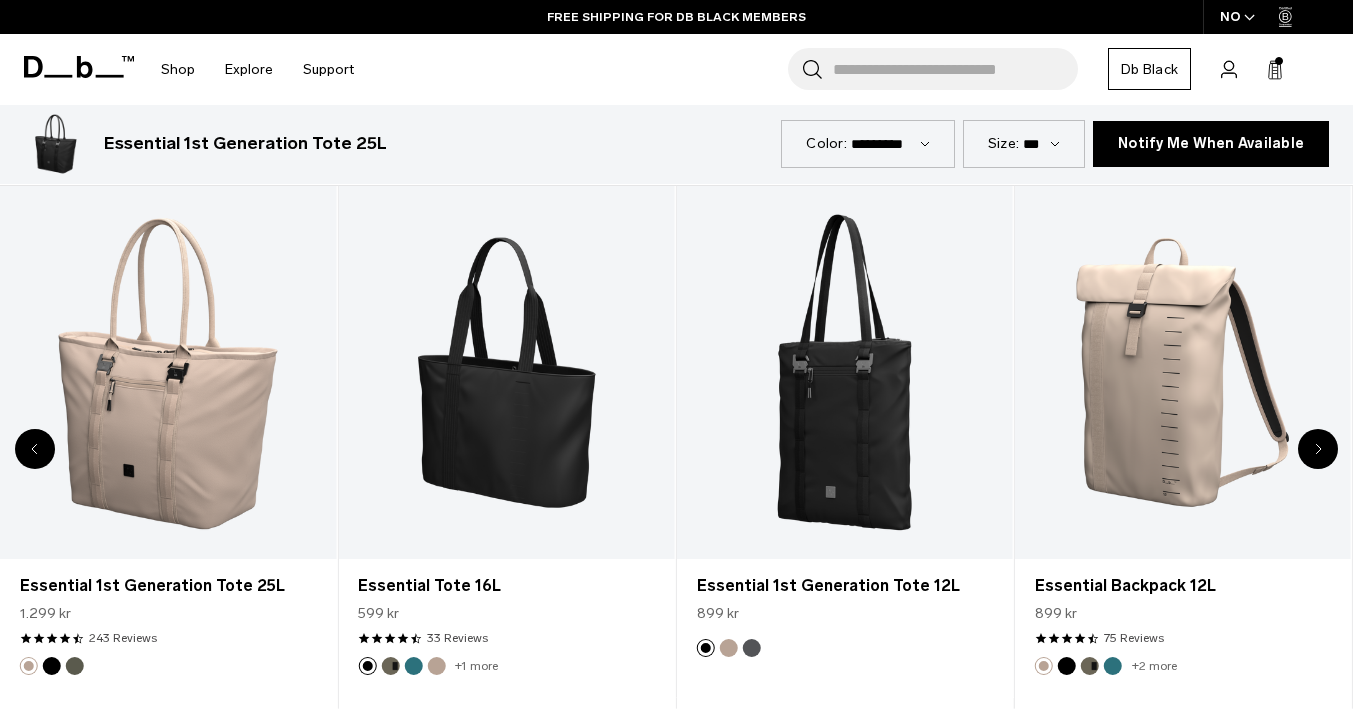 click at bounding box center [1318, 449] 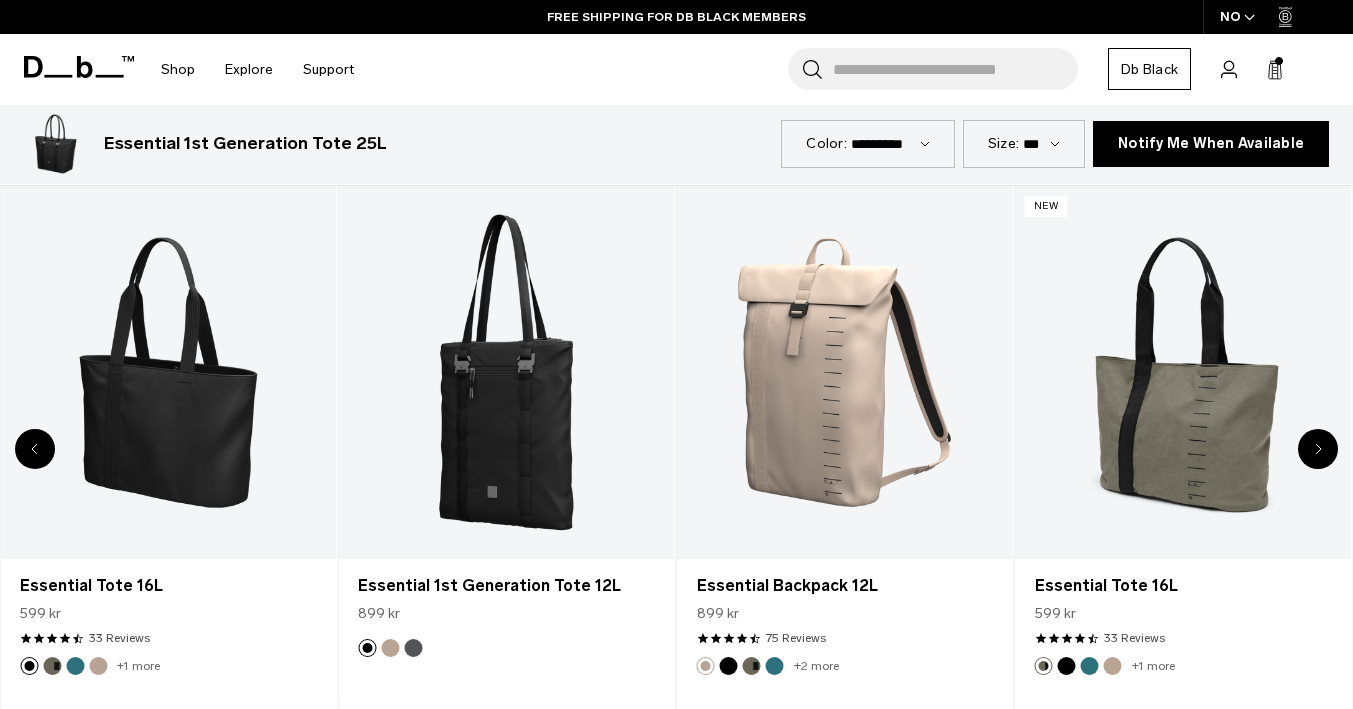 click at bounding box center [1318, 449] 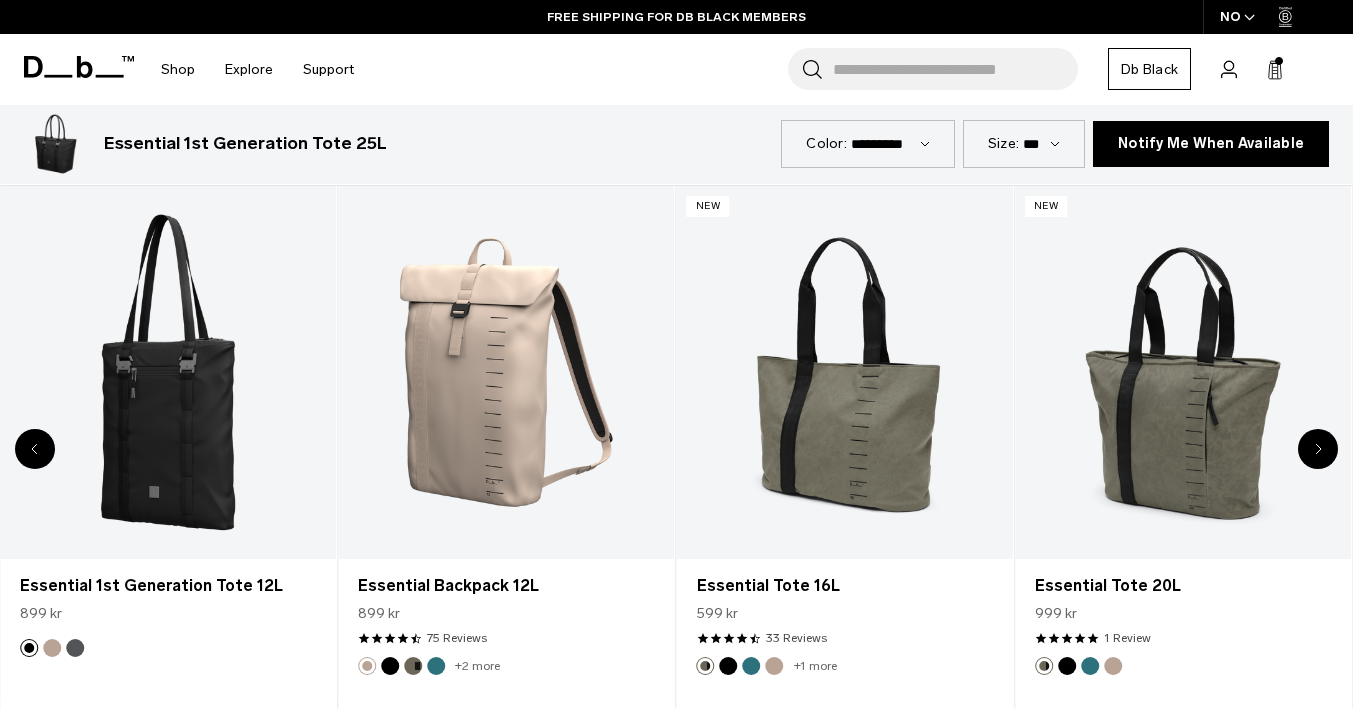 click at bounding box center (1318, 449) 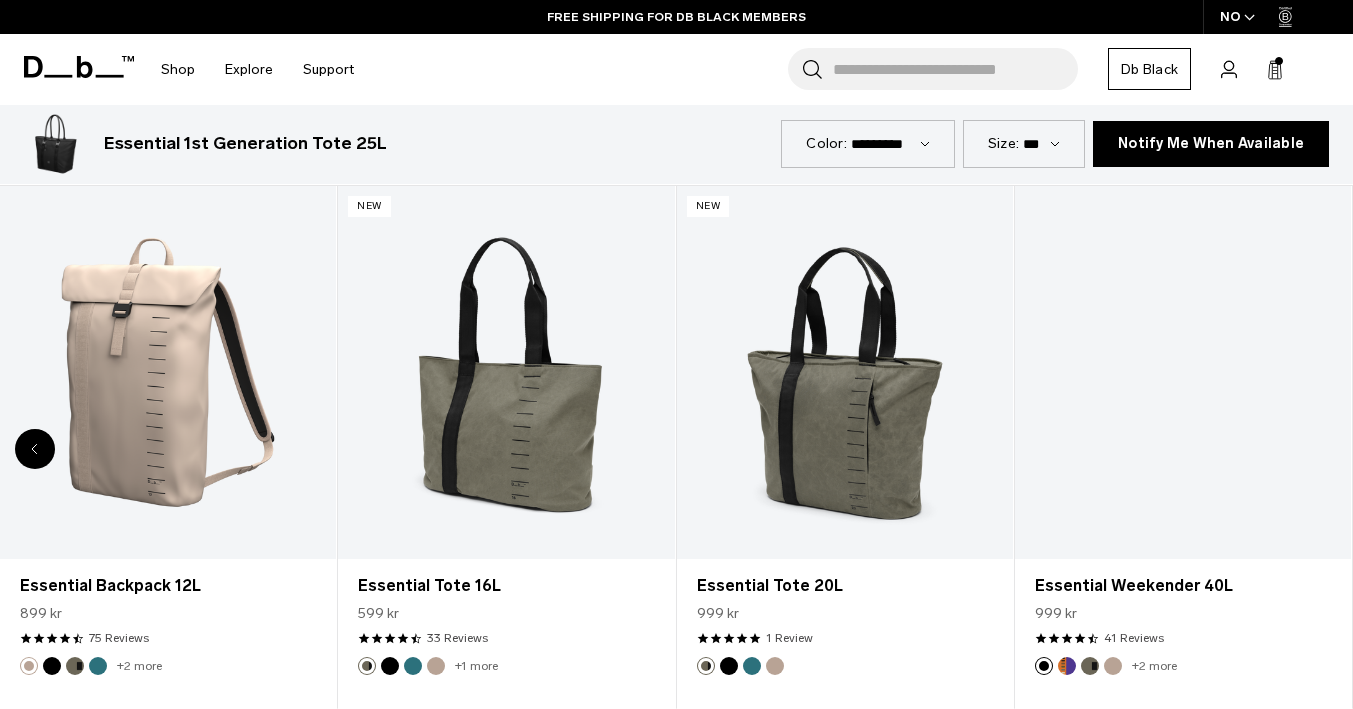 click at bounding box center [1183, 373] 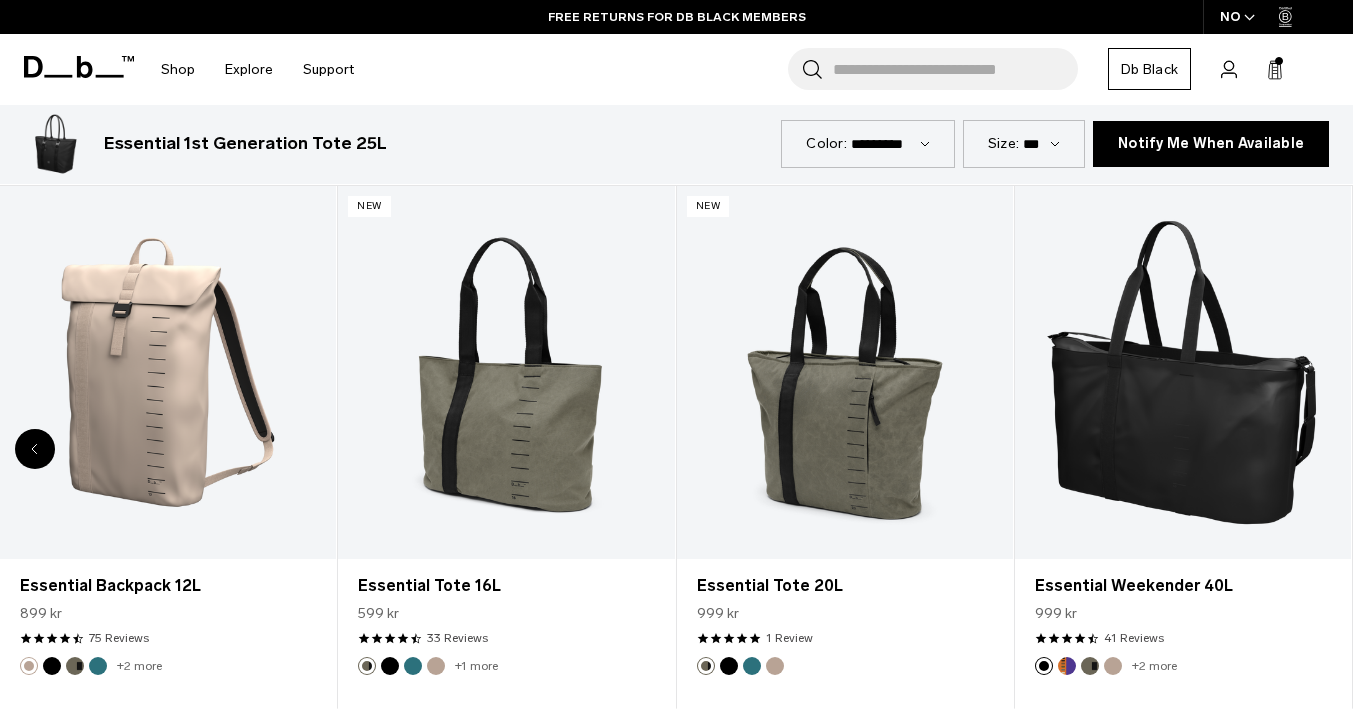 click 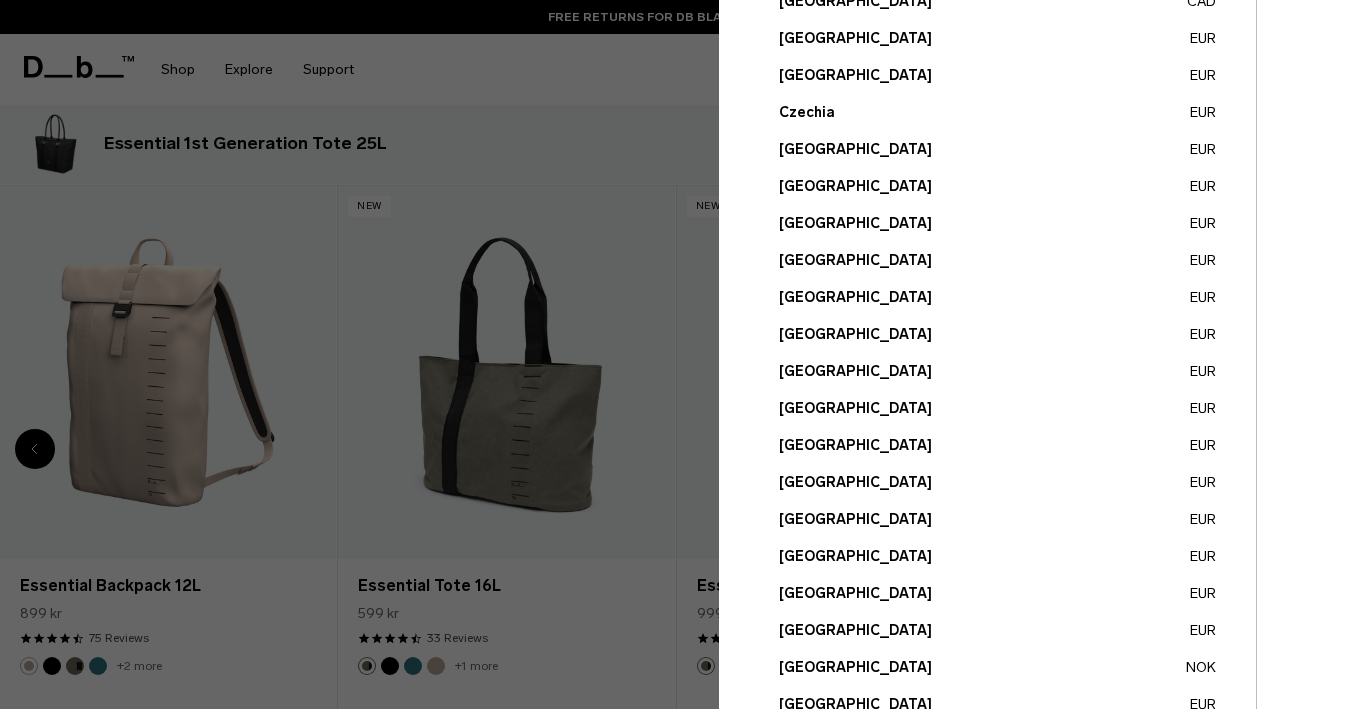 scroll, scrollTop: 418, scrollLeft: 0, axis: vertical 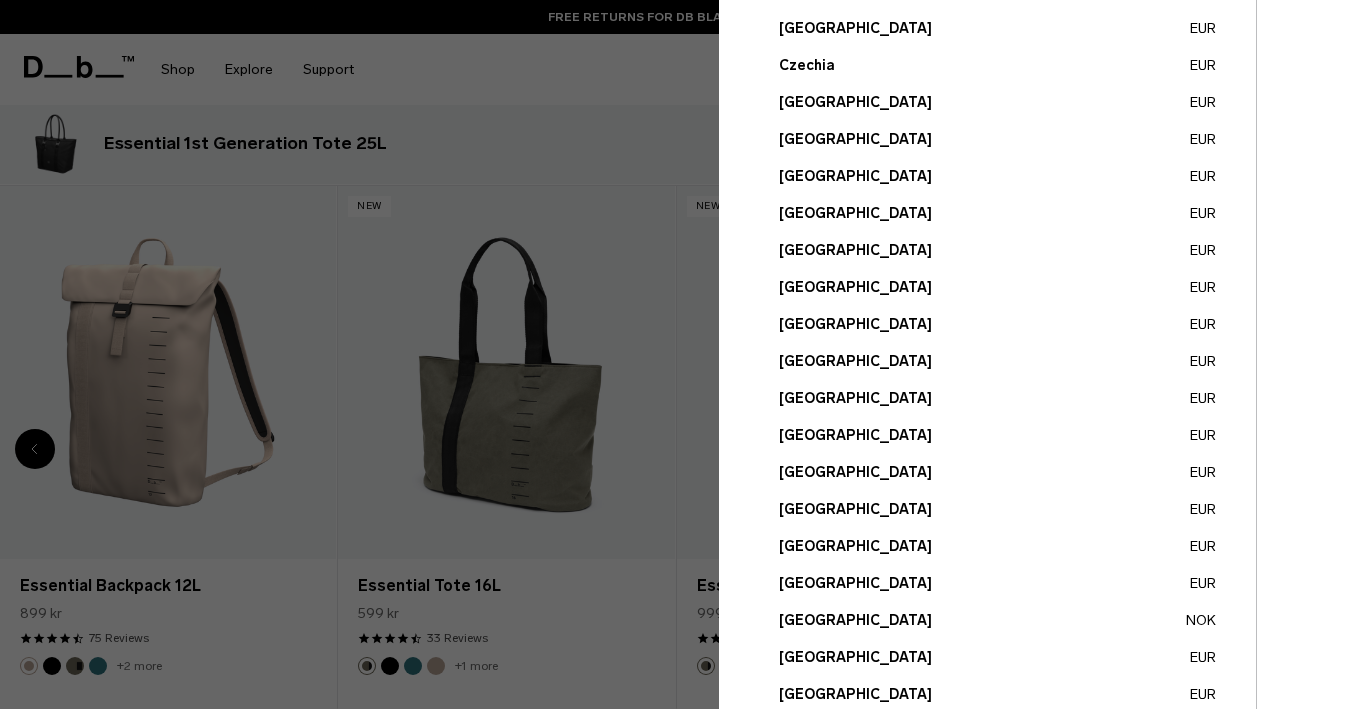 click on "Poland
EUR" at bounding box center [997, 657] 